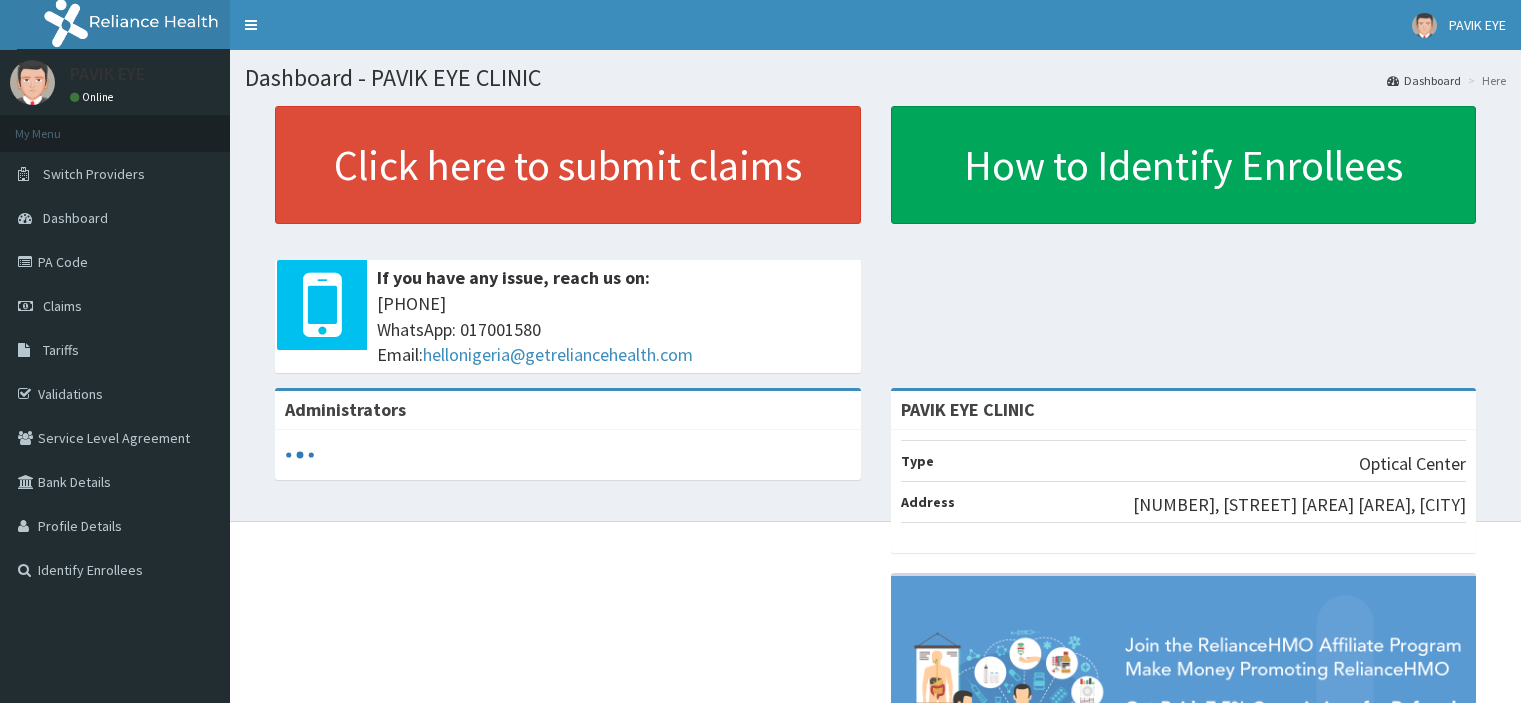 scroll, scrollTop: 0, scrollLeft: 0, axis: both 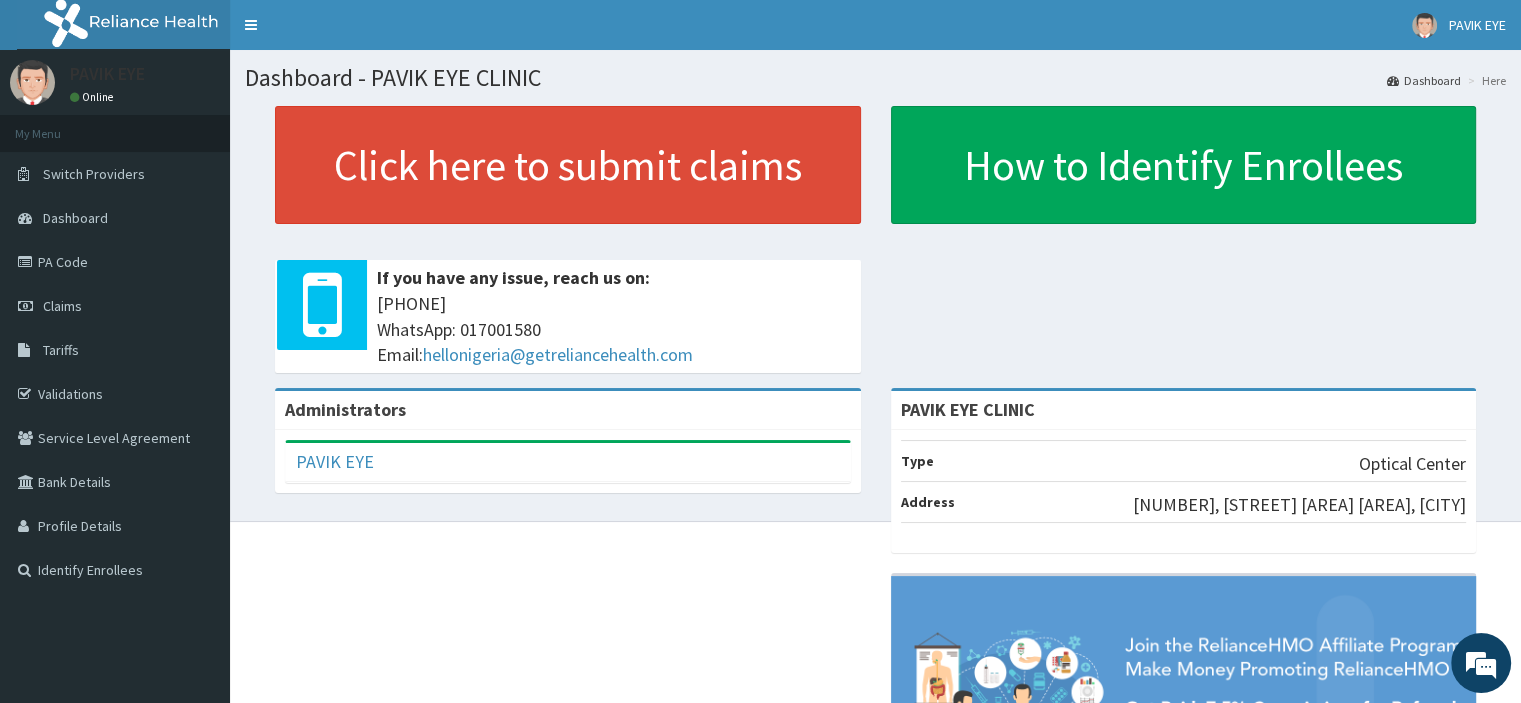 click on "Validations" at bounding box center (115, 394) 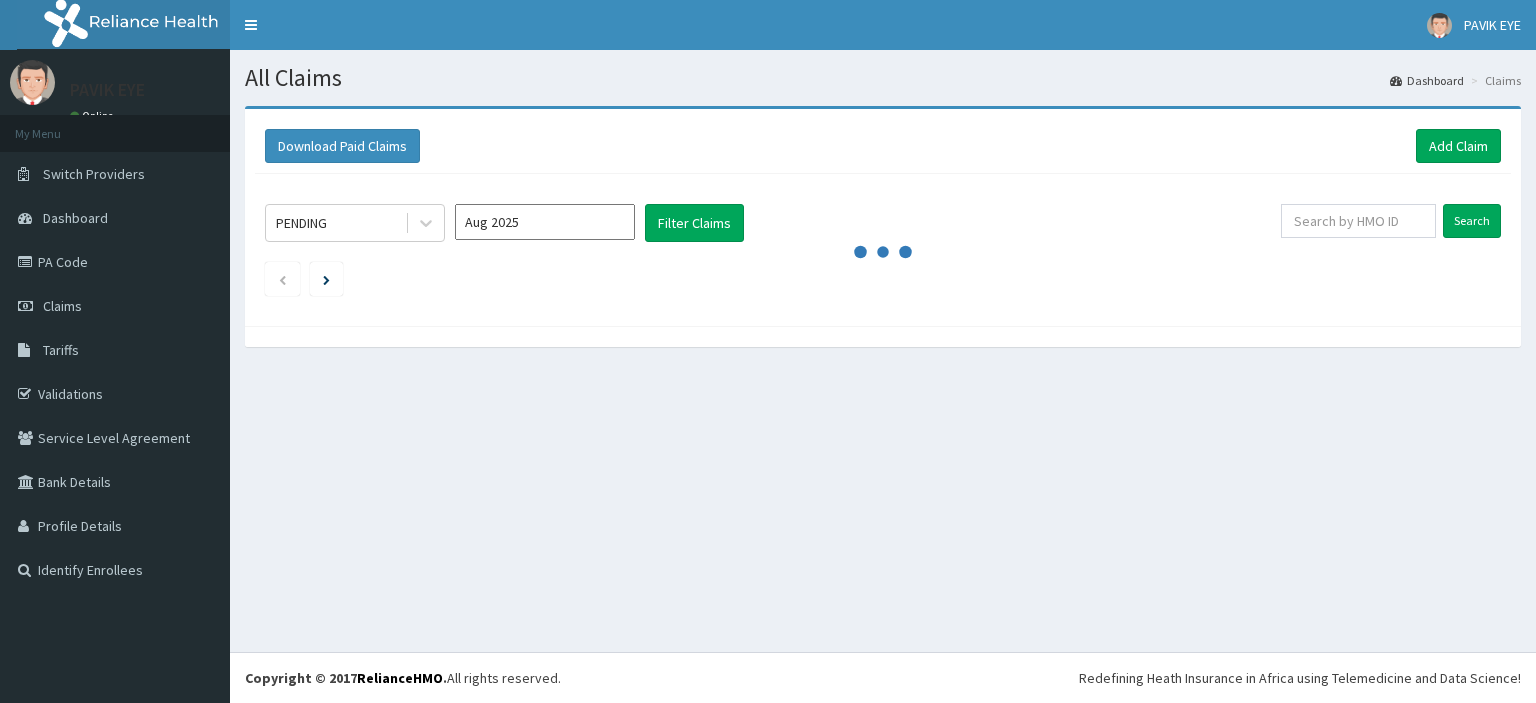 scroll, scrollTop: 0, scrollLeft: 0, axis: both 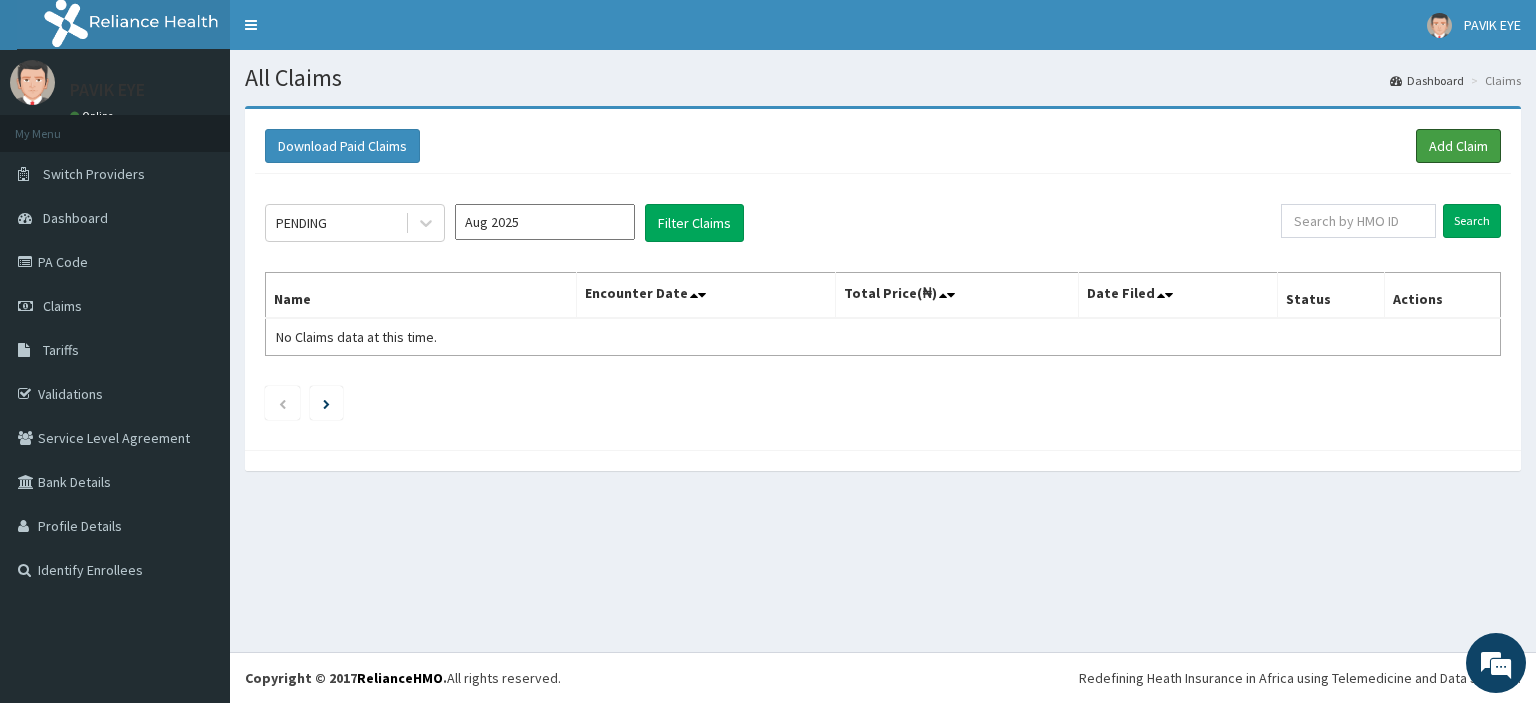 click on "Add Claim" at bounding box center [1458, 146] 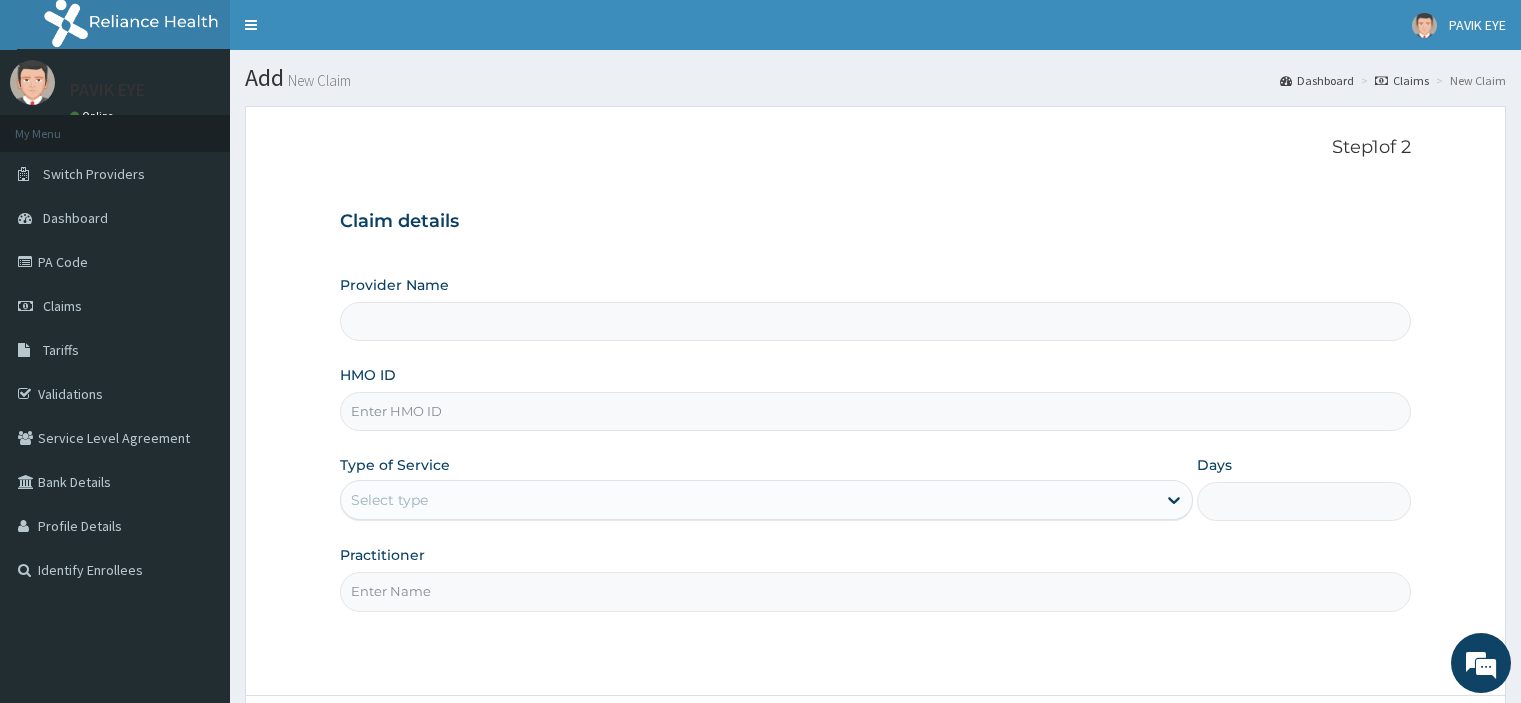 scroll, scrollTop: 0, scrollLeft: 0, axis: both 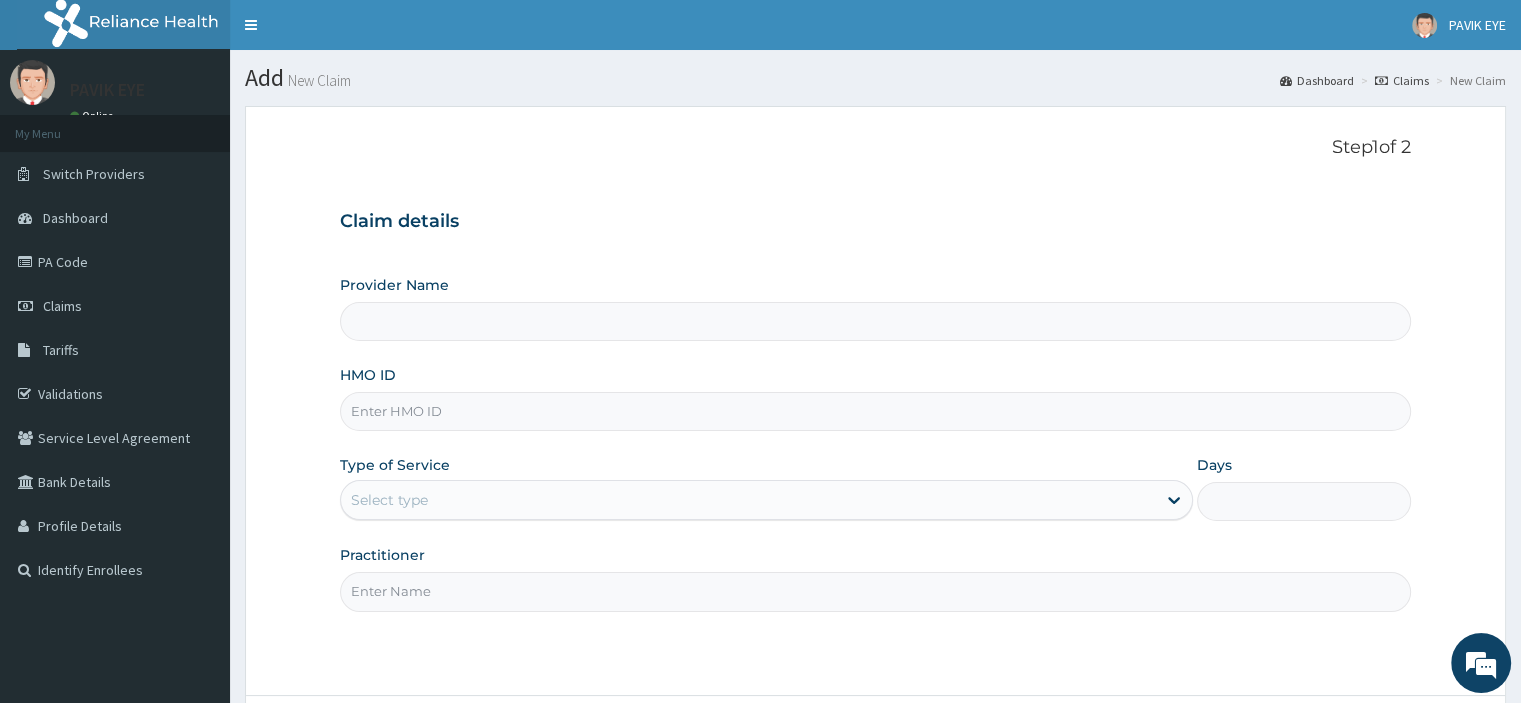 type on "PAVIK EYE CLINIC" 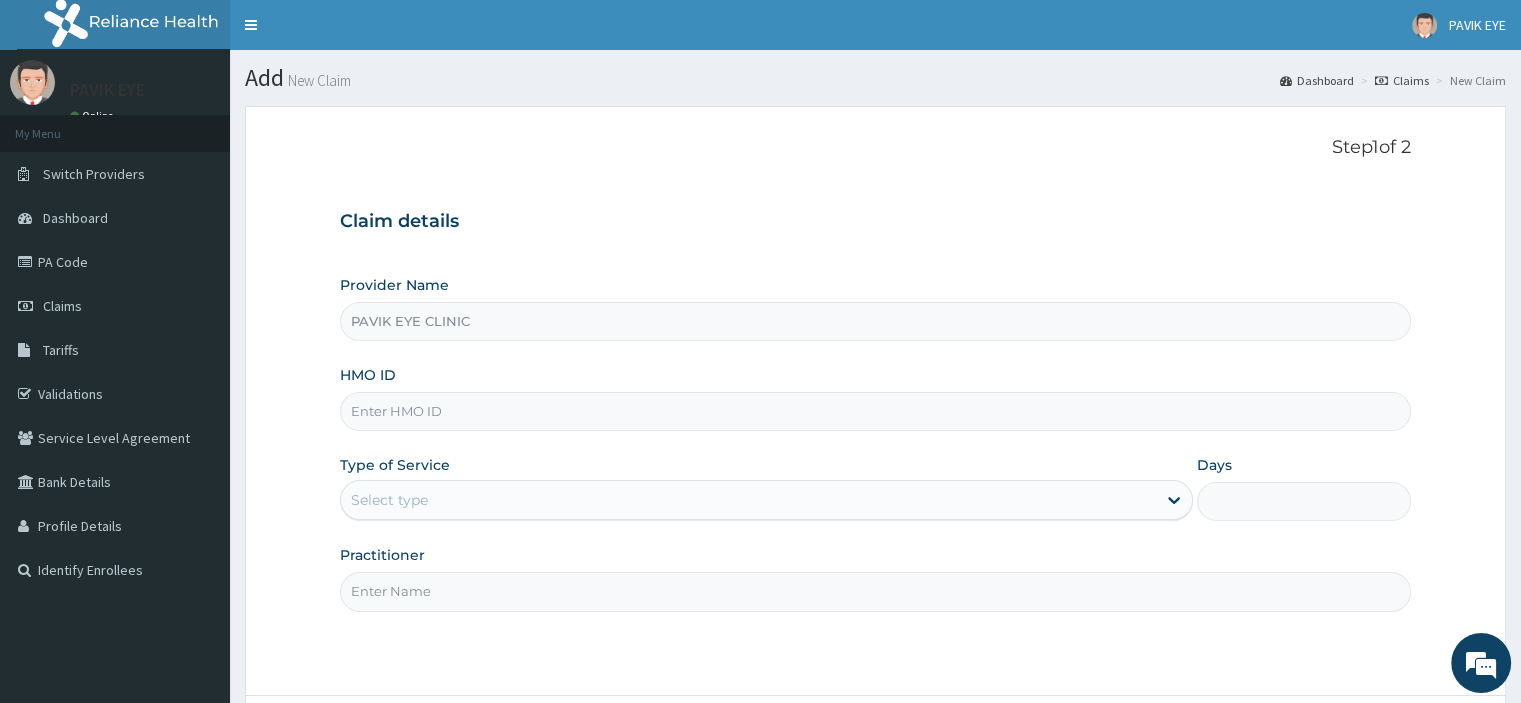 click on "HMO ID" at bounding box center [875, 411] 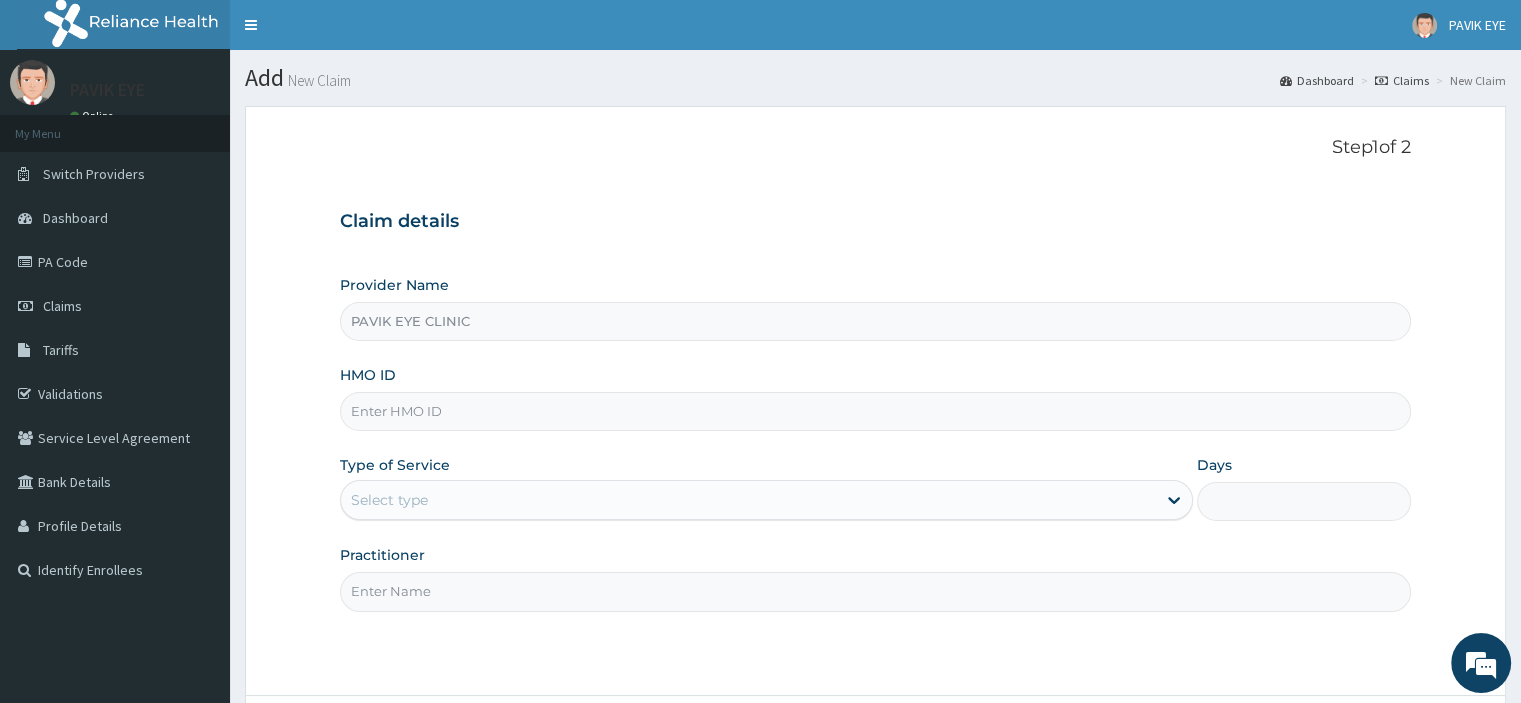 paste on "CHL/11660/D" 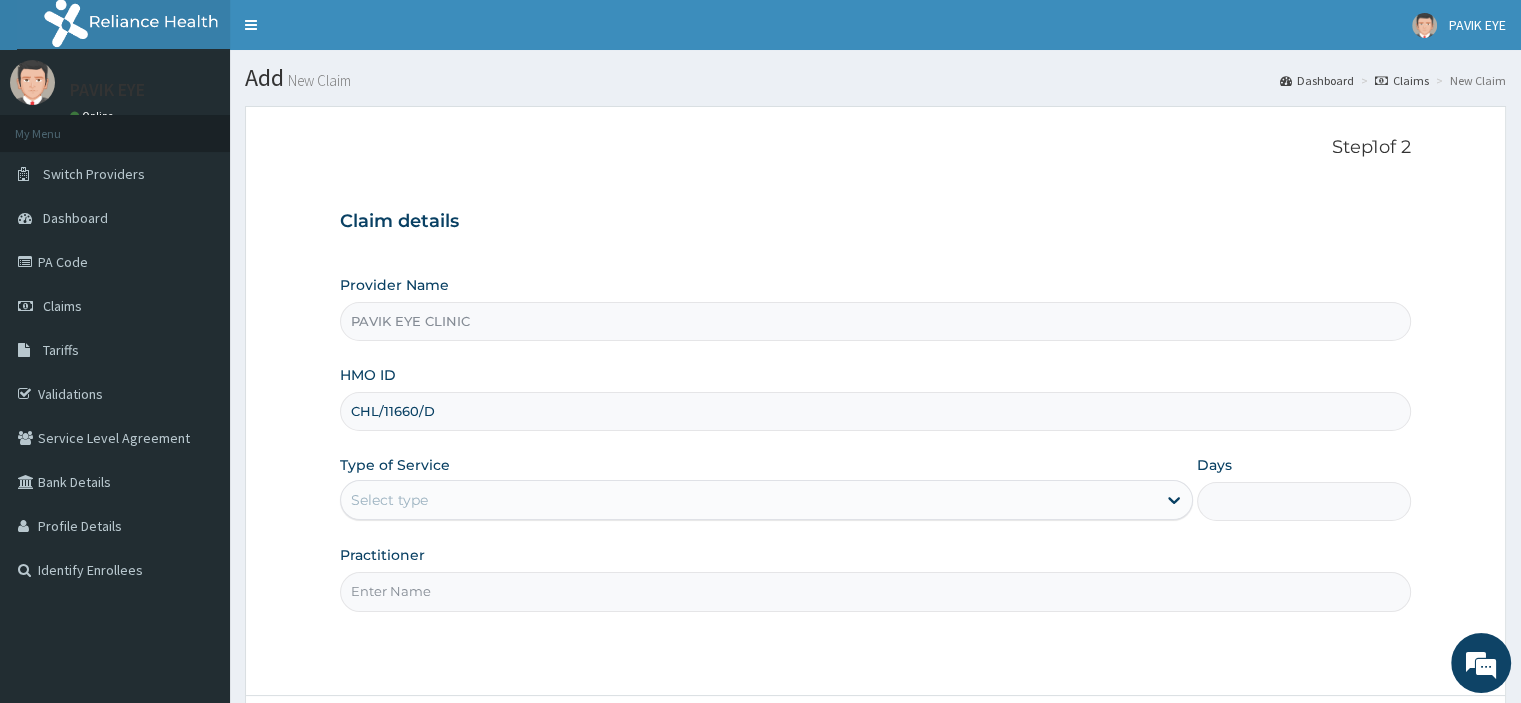 scroll, scrollTop: 0, scrollLeft: 0, axis: both 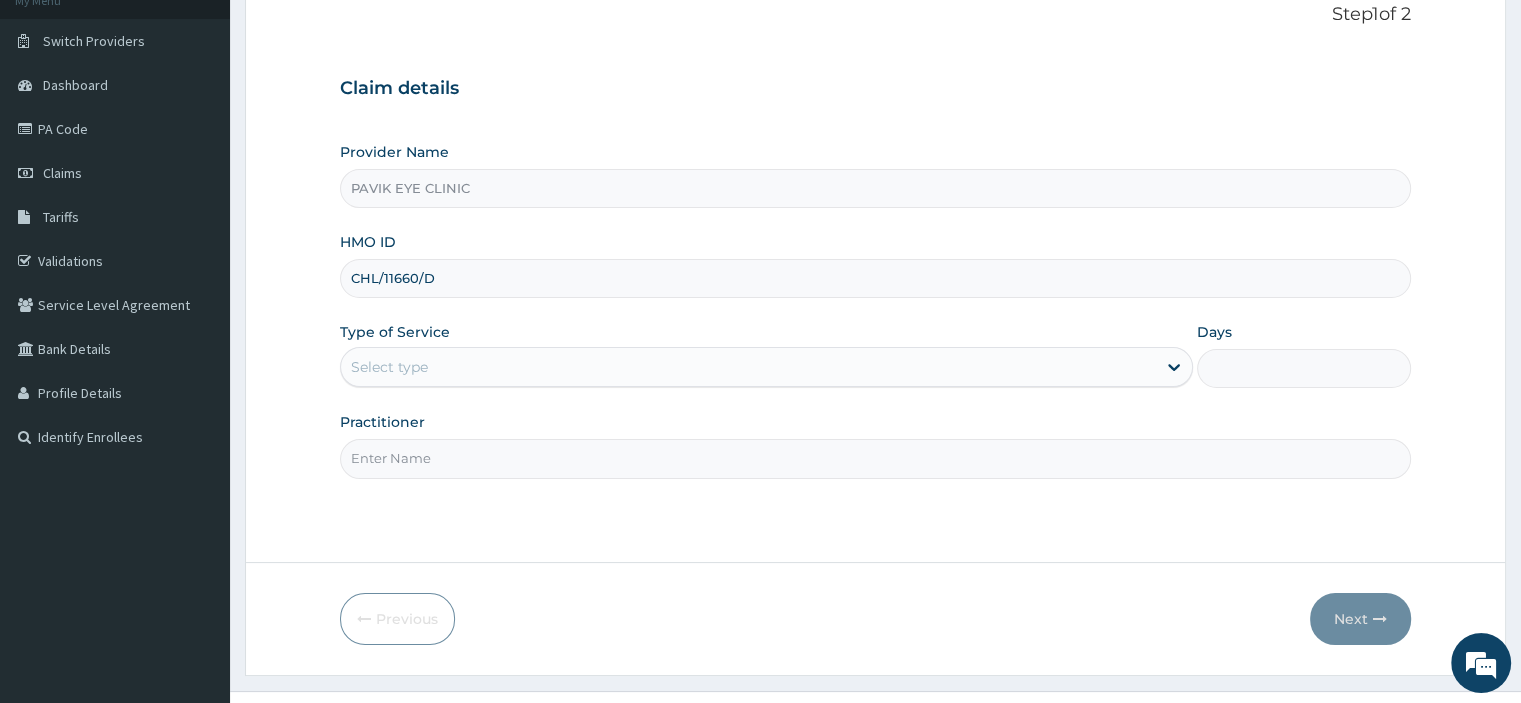 type on "CHL/11660/D" 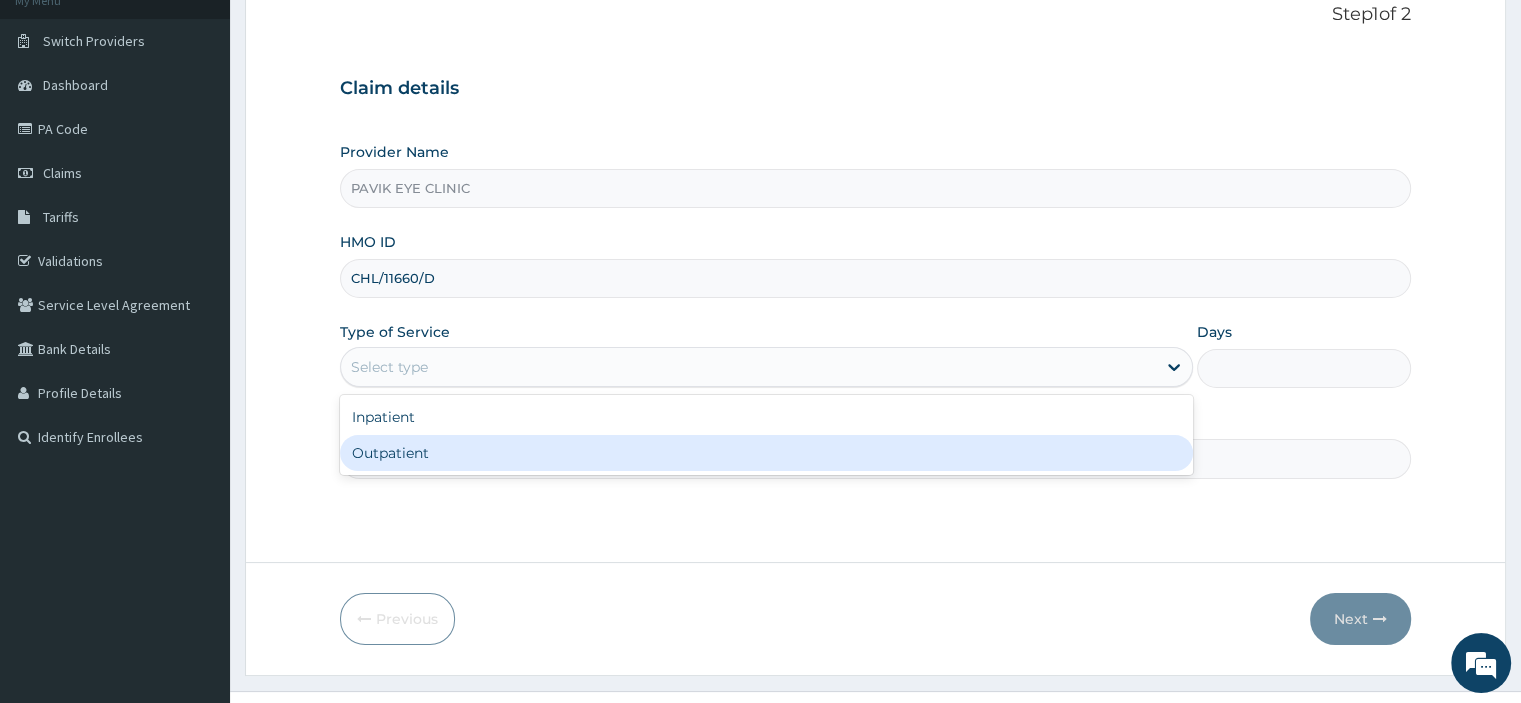 click on "Outpatient" at bounding box center [766, 453] 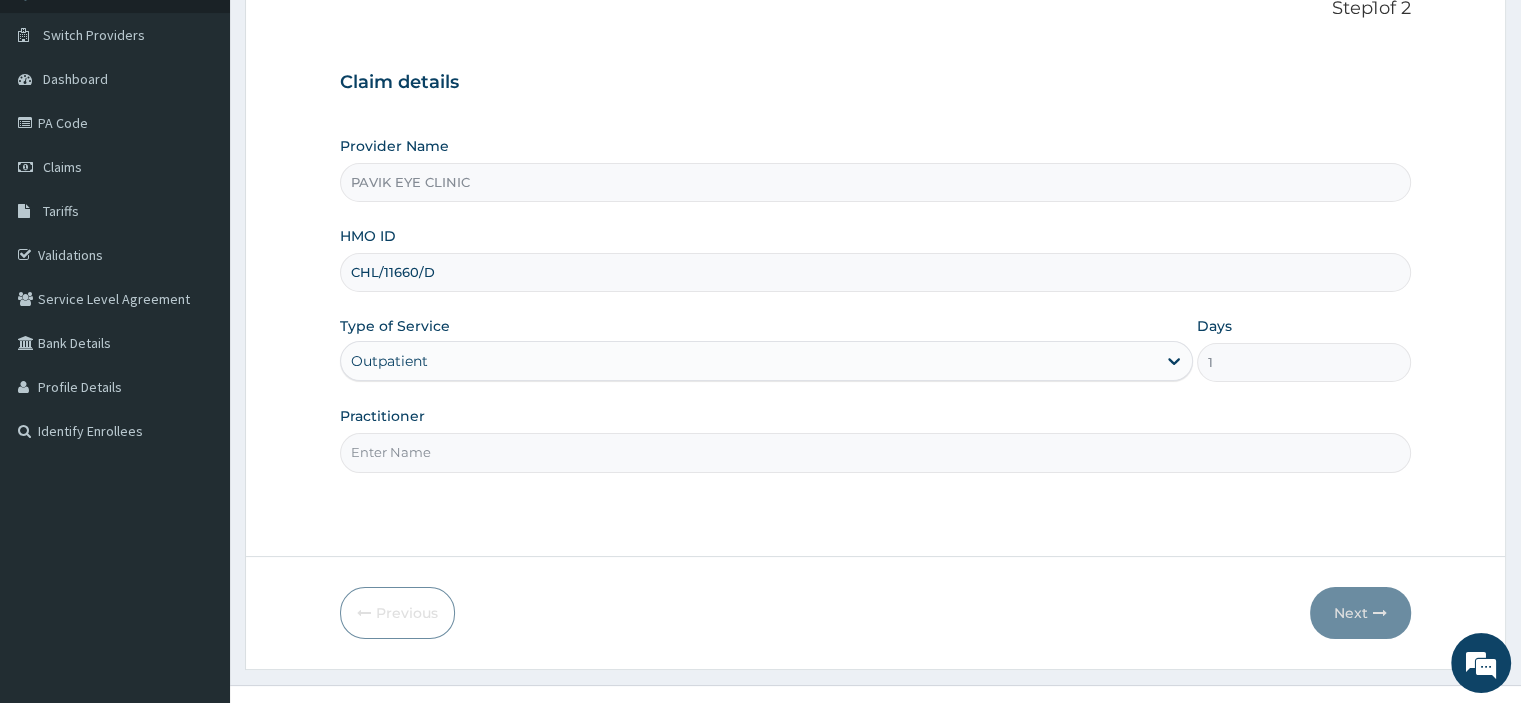 scroll, scrollTop: 171, scrollLeft: 0, axis: vertical 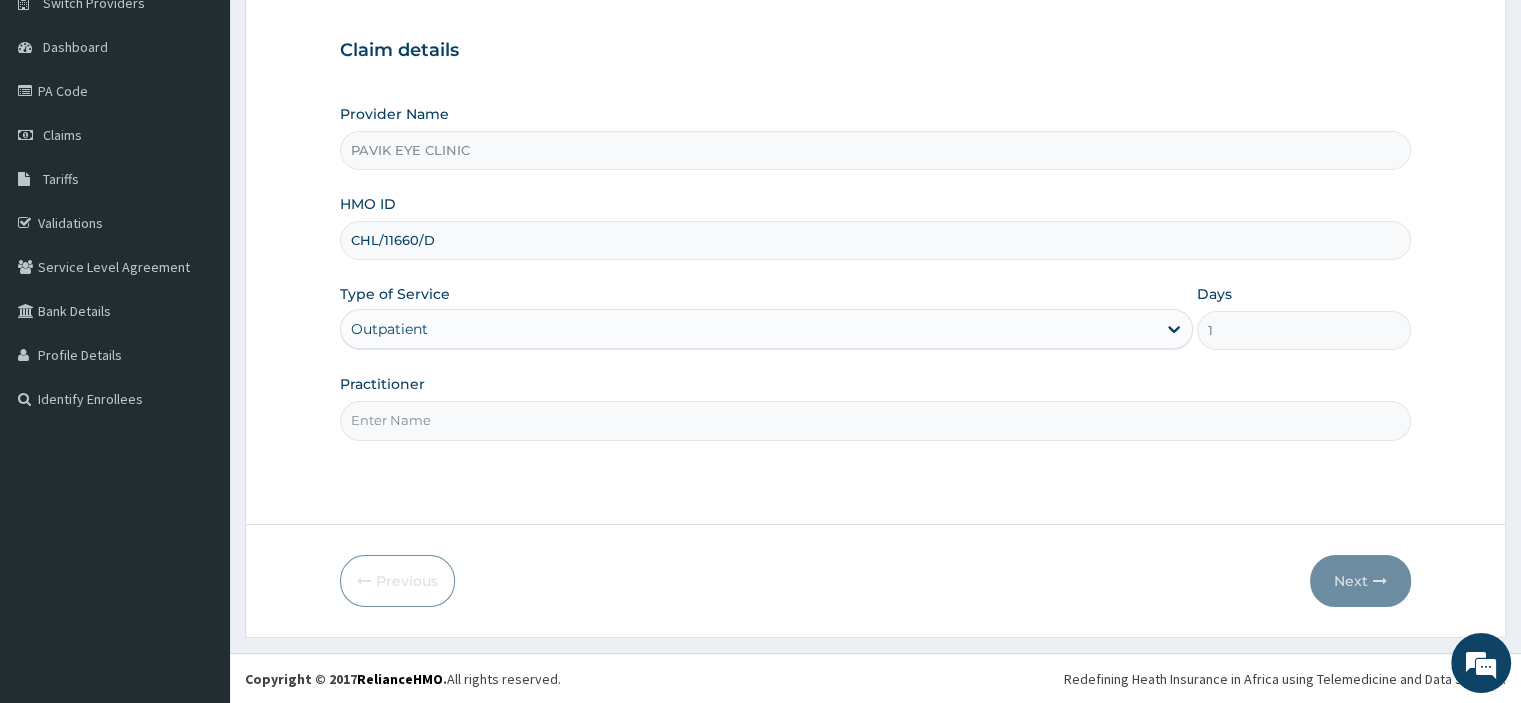 click on "PA Code" at bounding box center [115, 91] 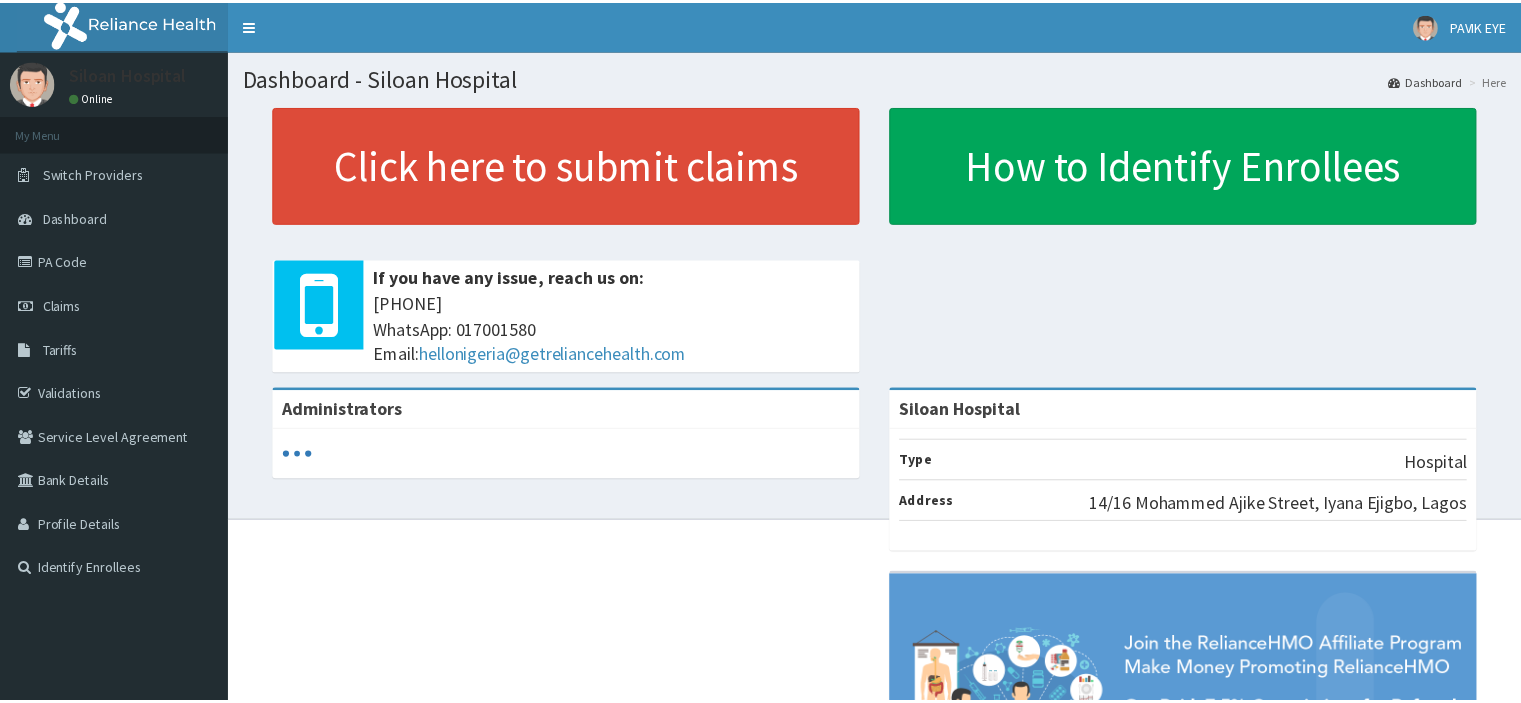 scroll, scrollTop: 0, scrollLeft: 0, axis: both 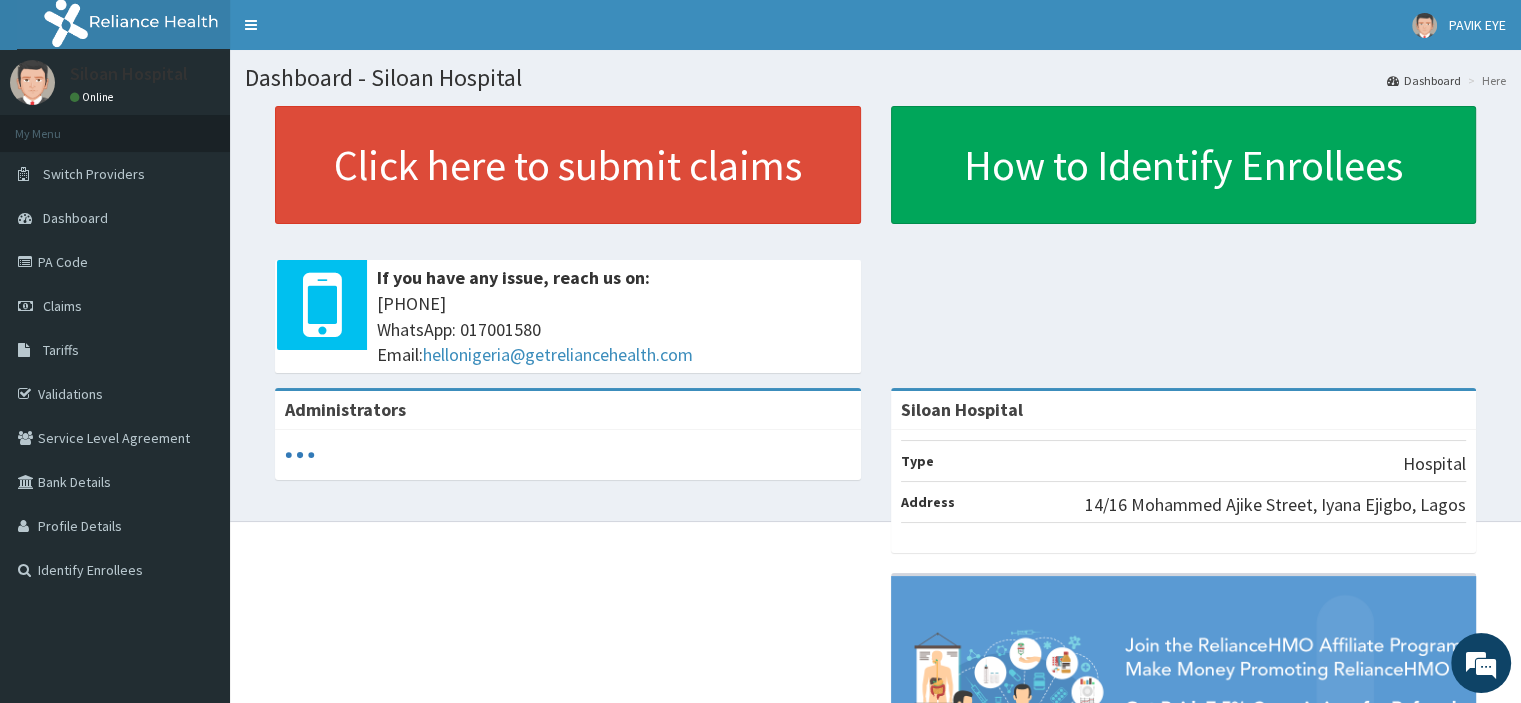 click on "PA Code" at bounding box center (115, 262) 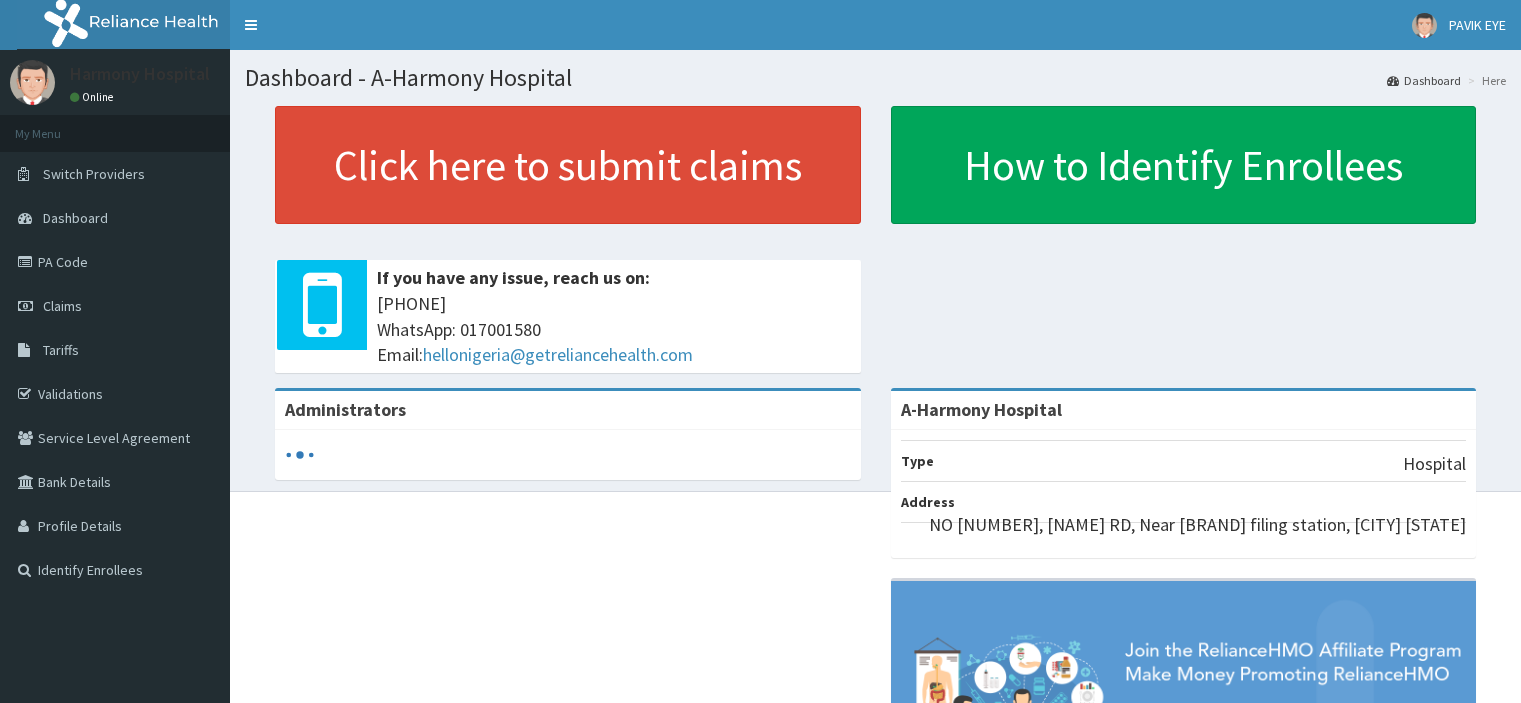 scroll, scrollTop: 0, scrollLeft: 0, axis: both 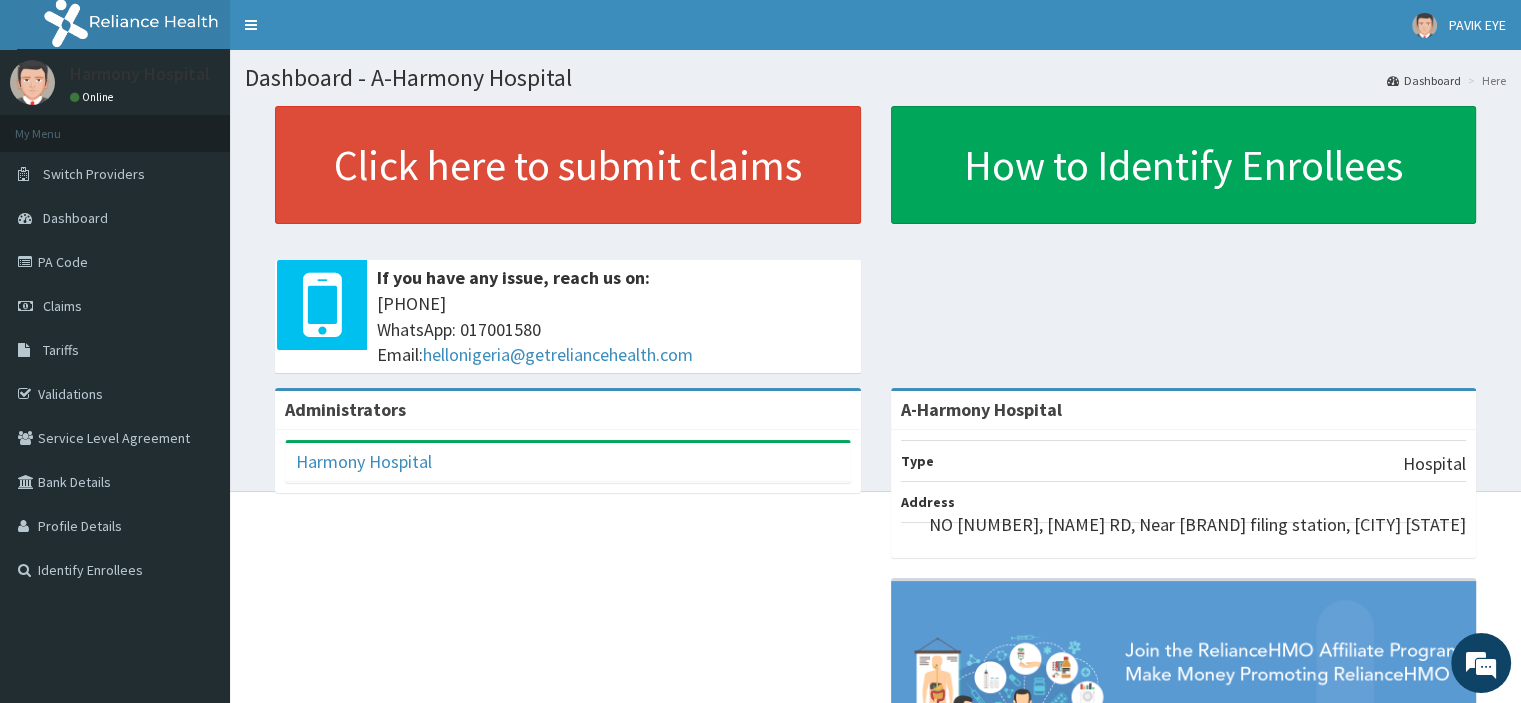 click on "Claims" at bounding box center [62, 306] 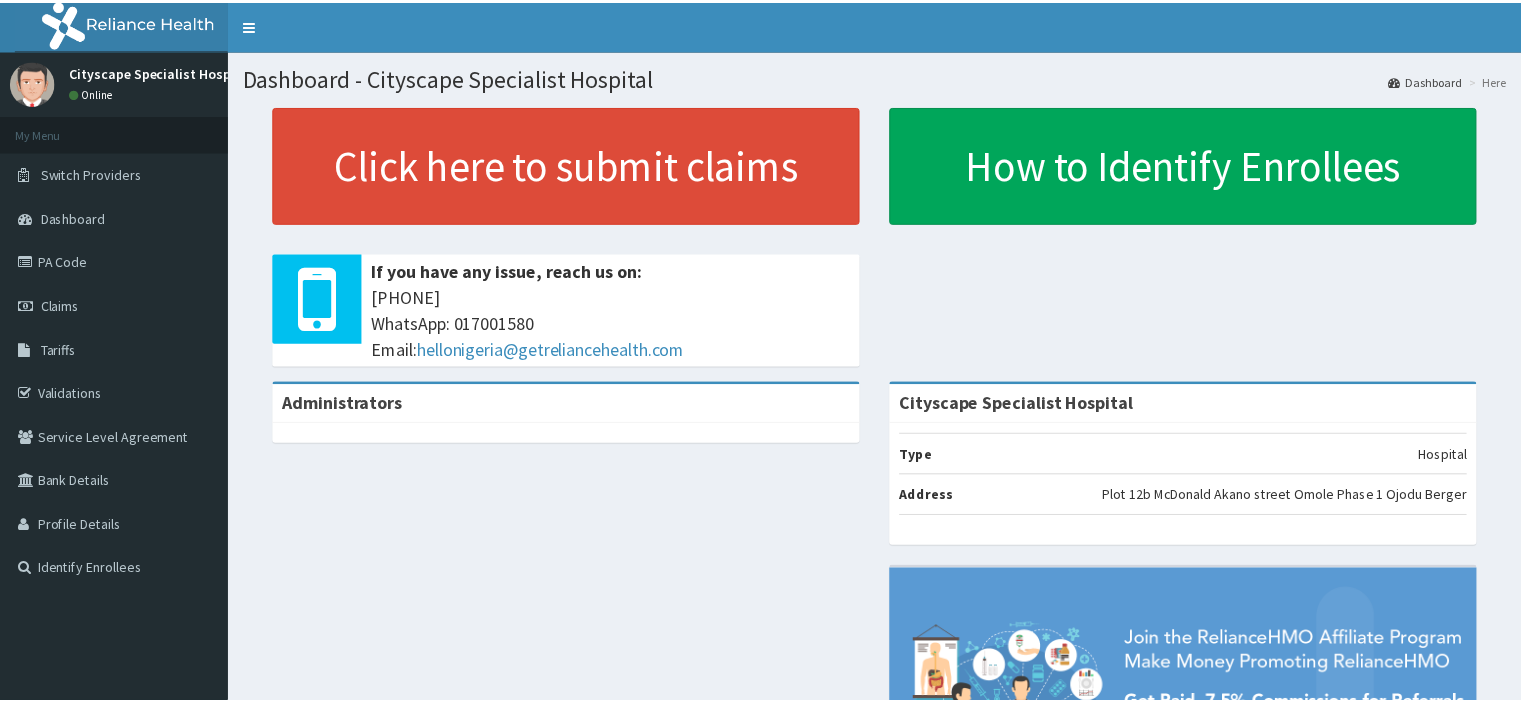 scroll, scrollTop: 0, scrollLeft: 0, axis: both 